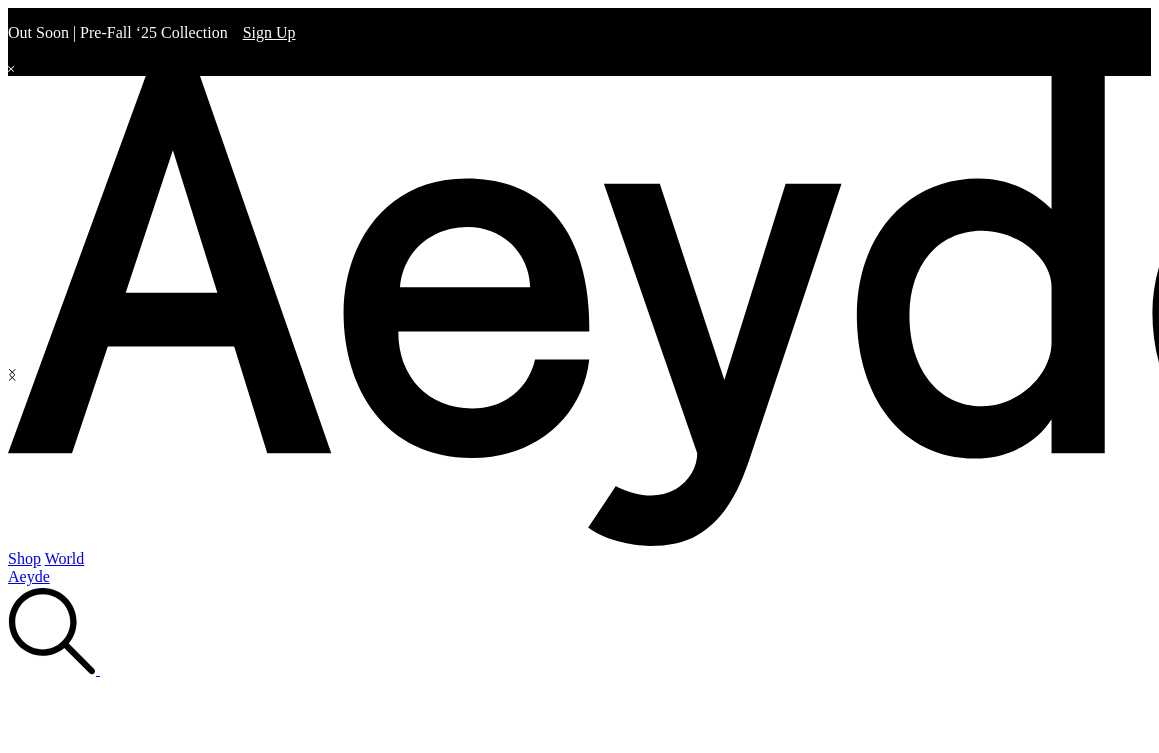 scroll, scrollTop: 0, scrollLeft: 0, axis: both 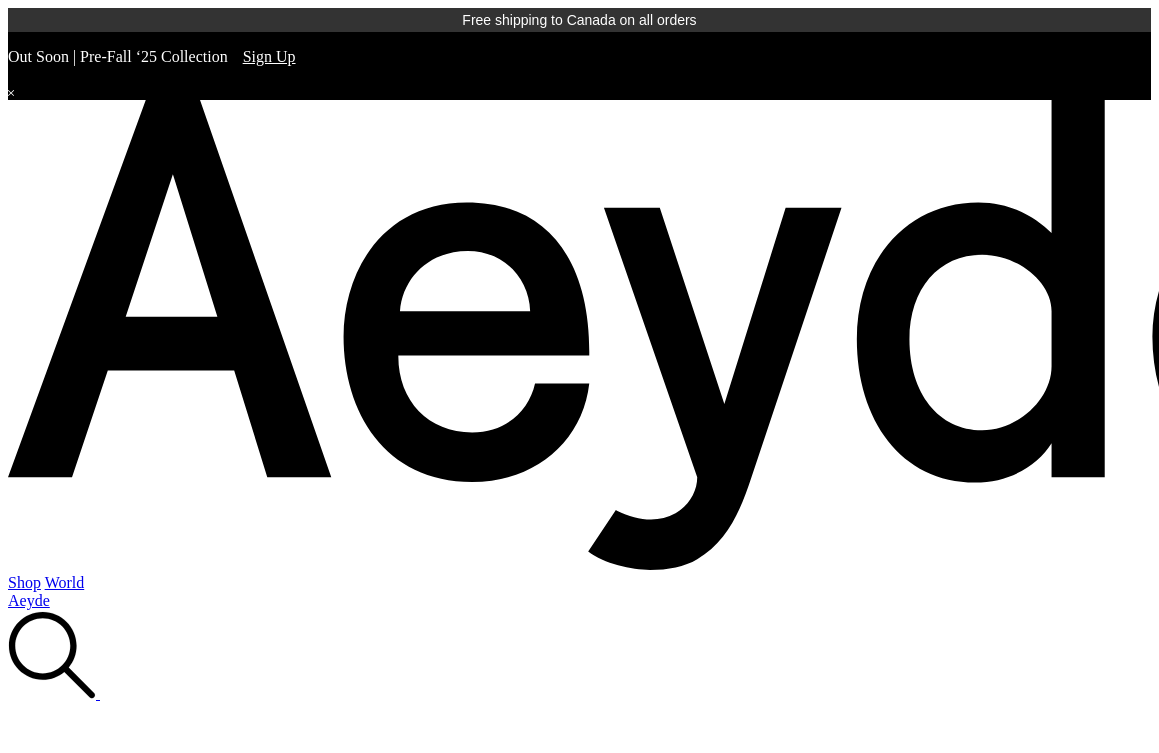 click at bounding box center [-137, 9086] 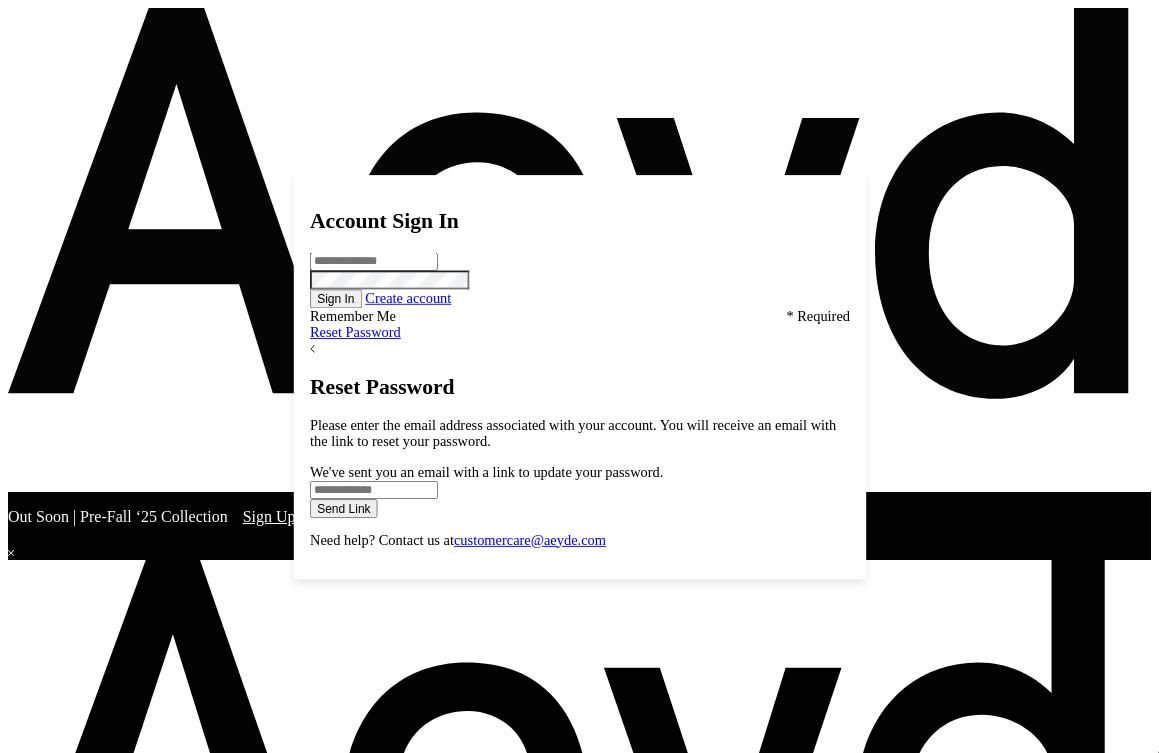 scroll, scrollTop: 0, scrollLeft: 0, axis: both 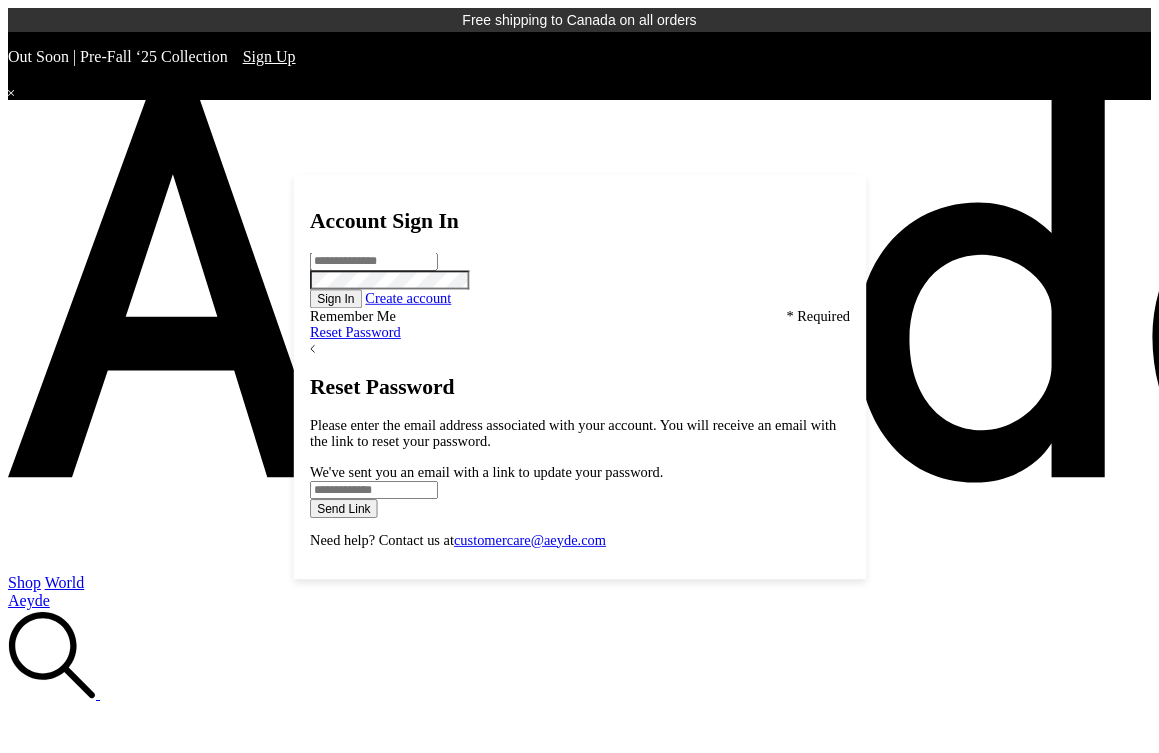 click on "A low-cut ballerina style with an angular heel and sleek almond-shaped toe that flatters the foot." at bounding box center (865, 8280) 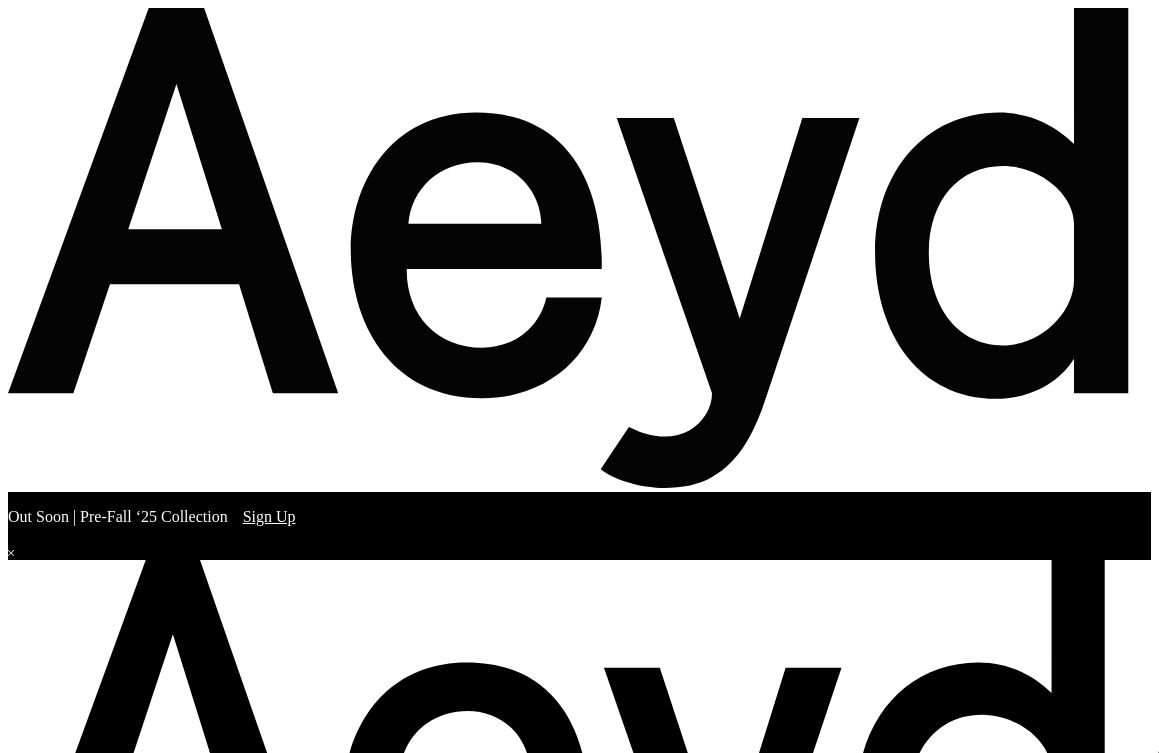scroll, scrollTop: 0, scrollLeft: 0, axis: both 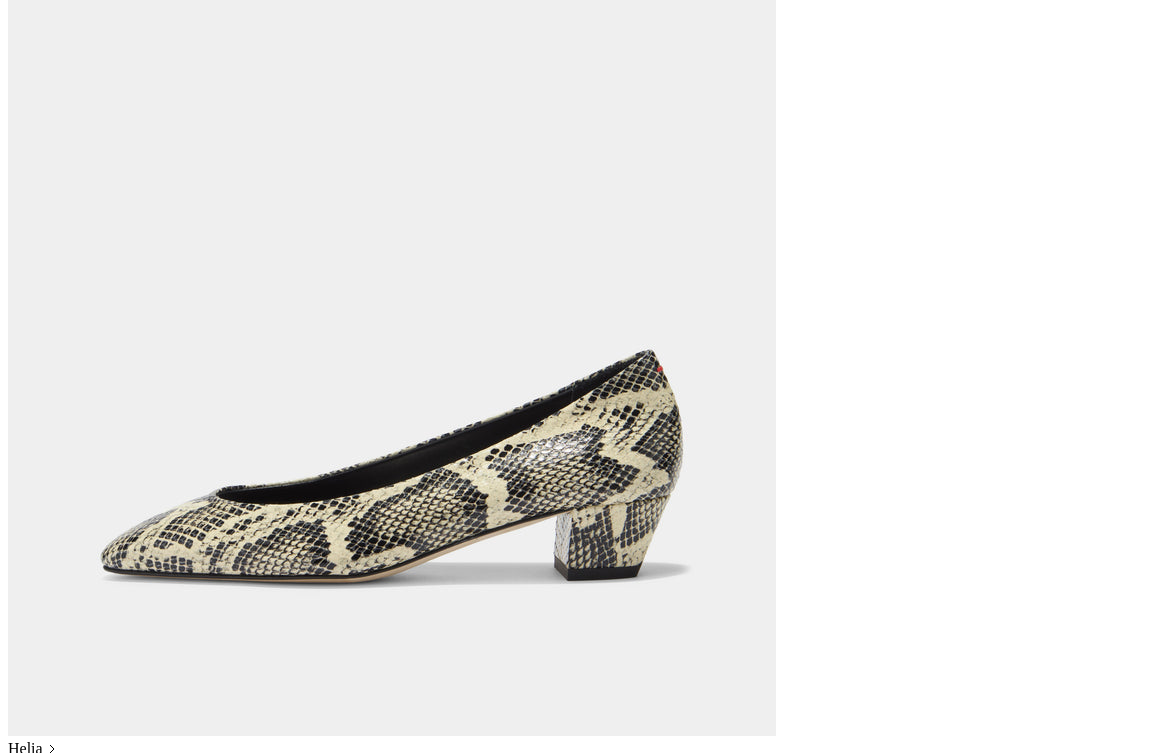 click on "1" at bounding box center [579, -569] 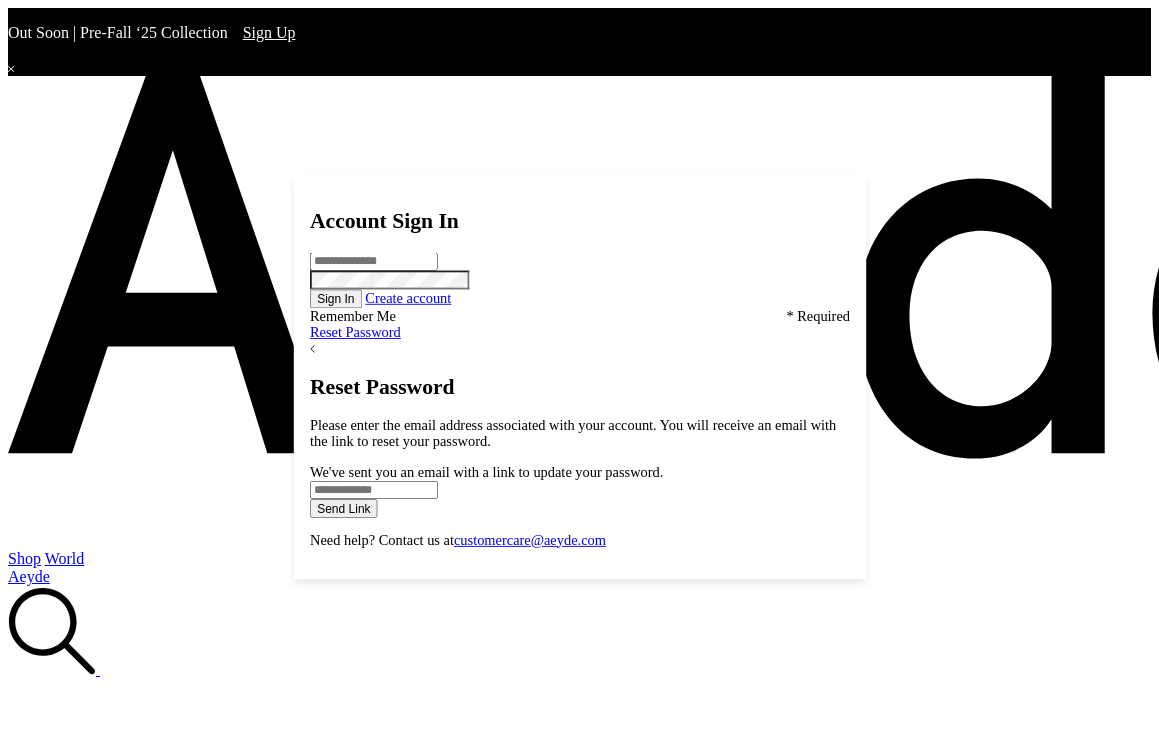 scroll, scrollTop: 0, scrollLeft: 0, axis: both 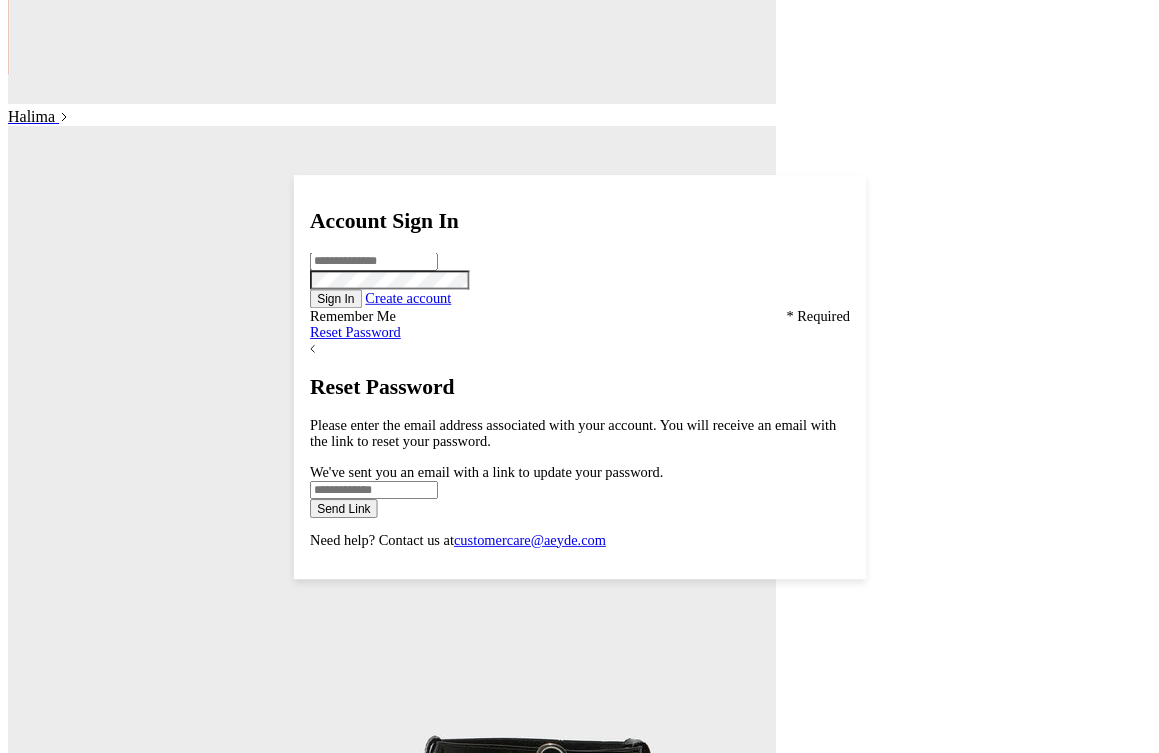 click at bounding box center [590, 8173] 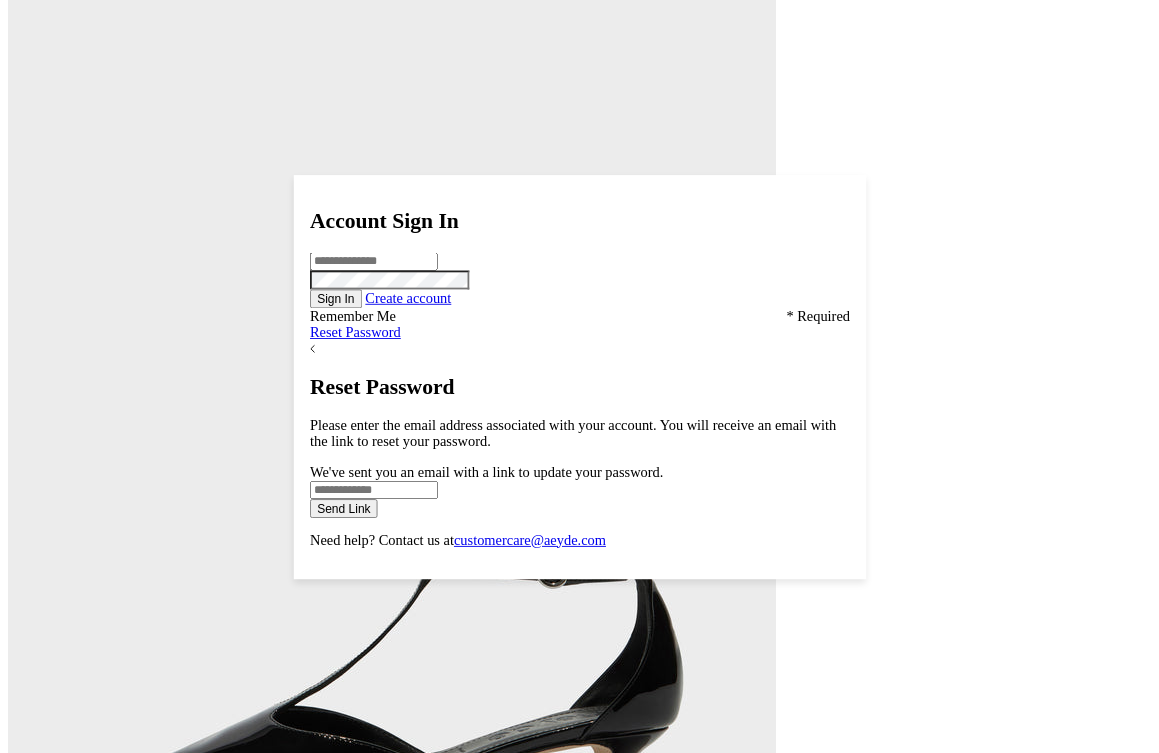 scroll, scrollTop: 4169, scrollLeft: 0, axis: vertical 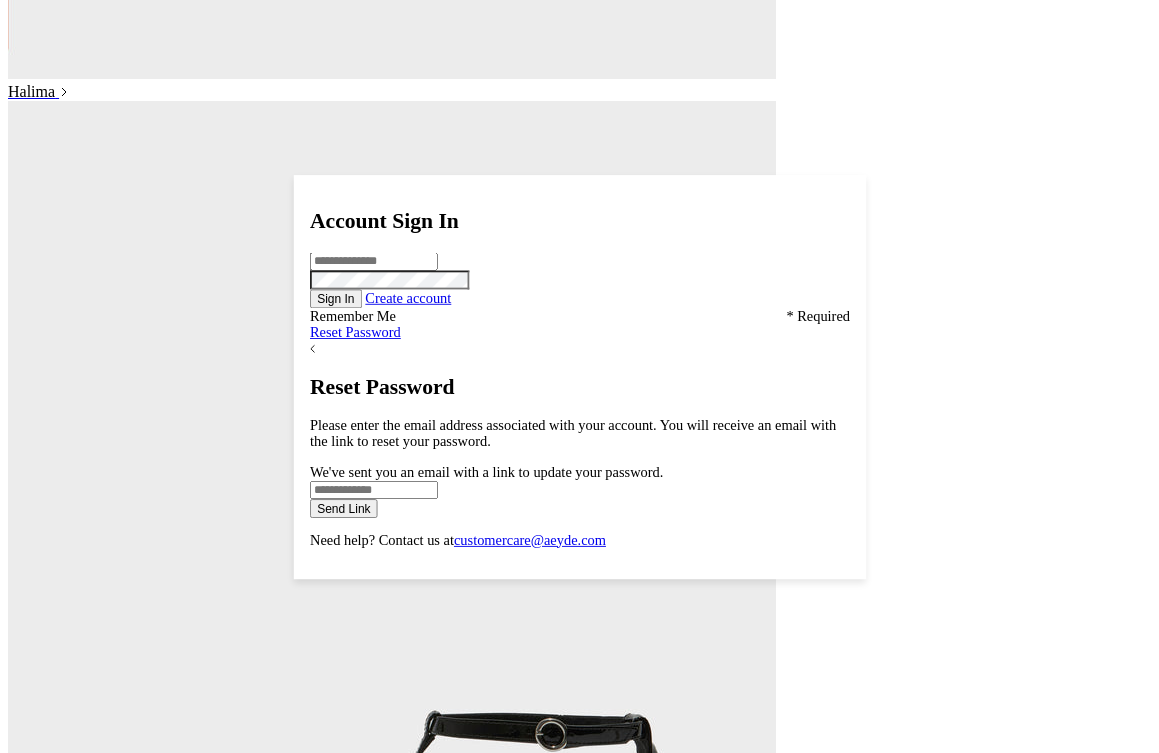 click at bounding box center [1136, 8617] 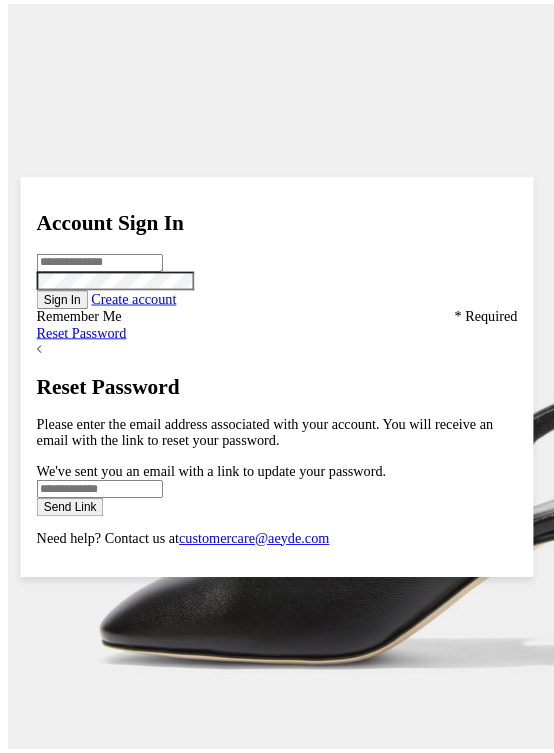 scroll, scrollTop: 2232, scrollLeft: 0, axis: vertical 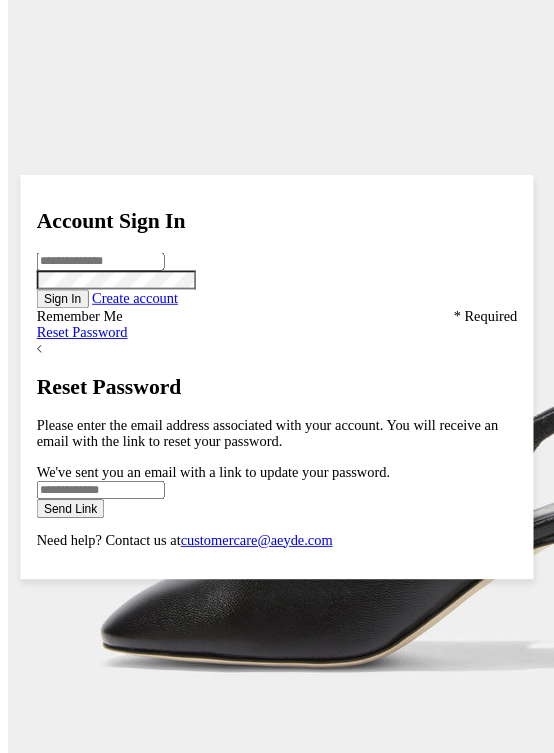 click on "Free shipping to Canada on all orders
Your item is added to cart.
View Cart
×
Out Soon | Pre-Fall ‘25 Collection
Sign Up
Shop
World
Aeyde
1" at bounding box center (277, 15422) 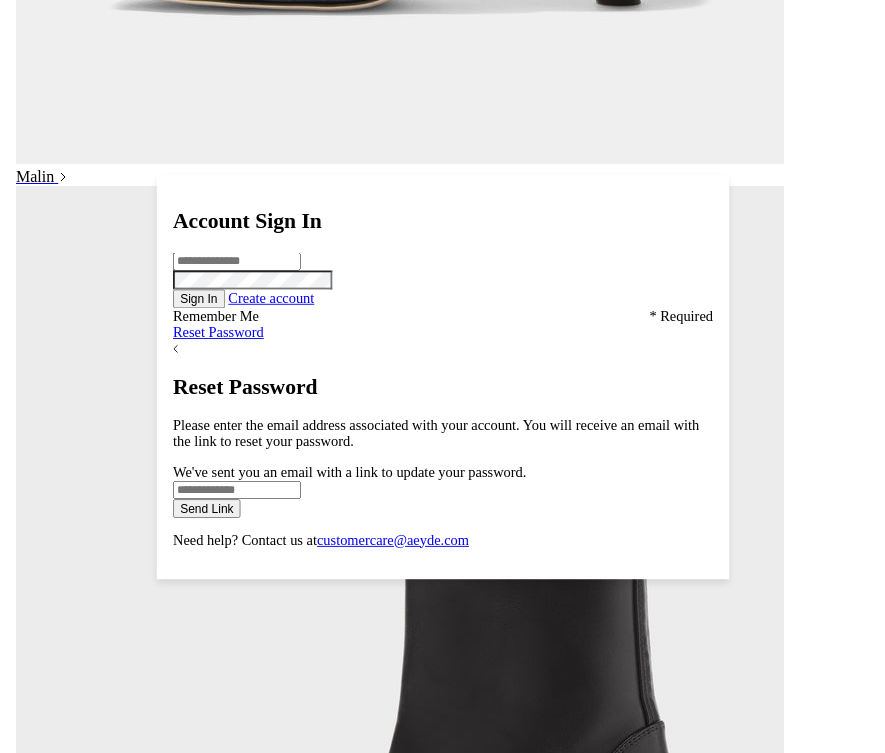 scroll, scrollTop: 2954, scrollLeft: 0, axis: vertical 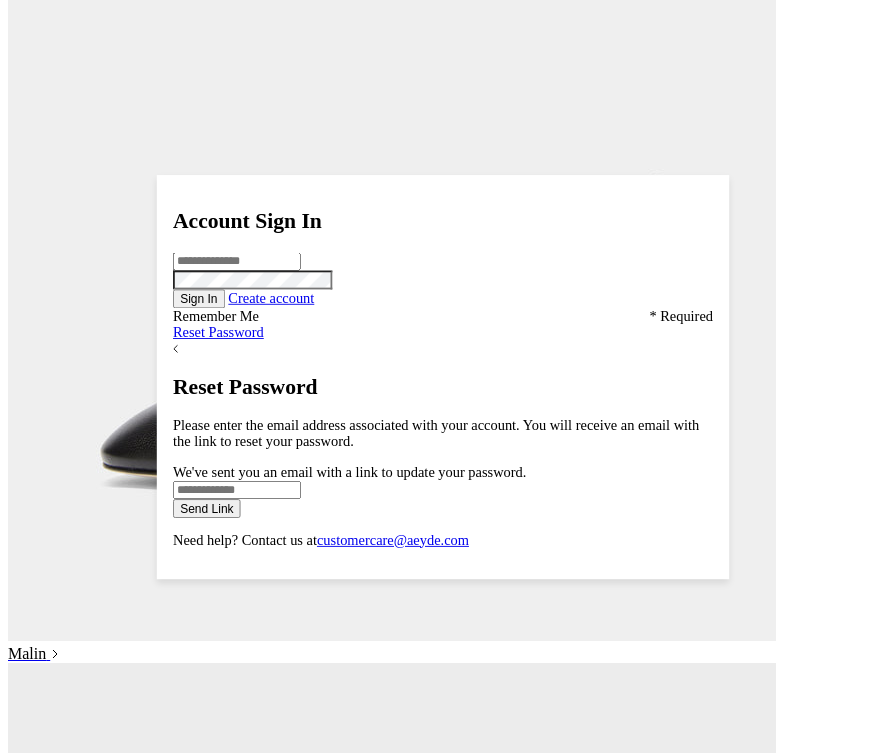 click at bounding box center (453, 8529) 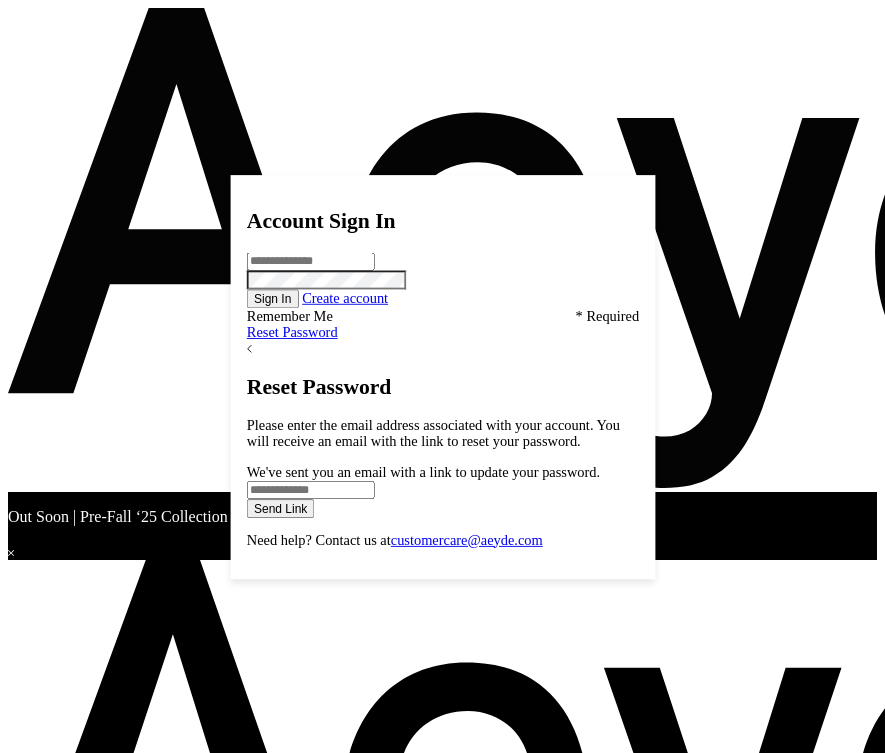 scroll, scrollTop: 0, scrollLeft: 0, axis: both 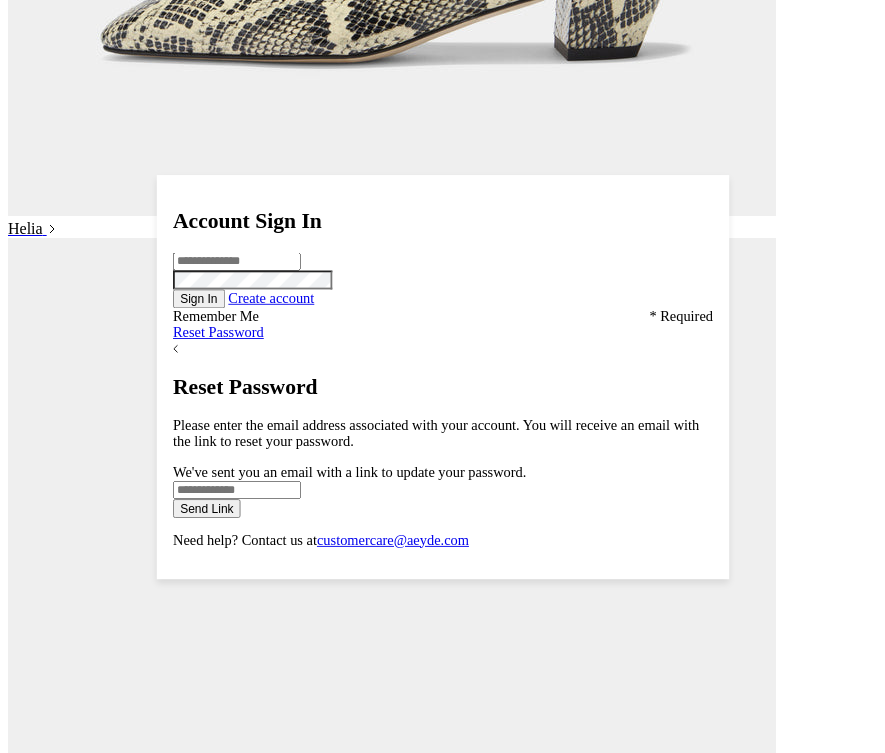 click at bounding box center (801, 6463) 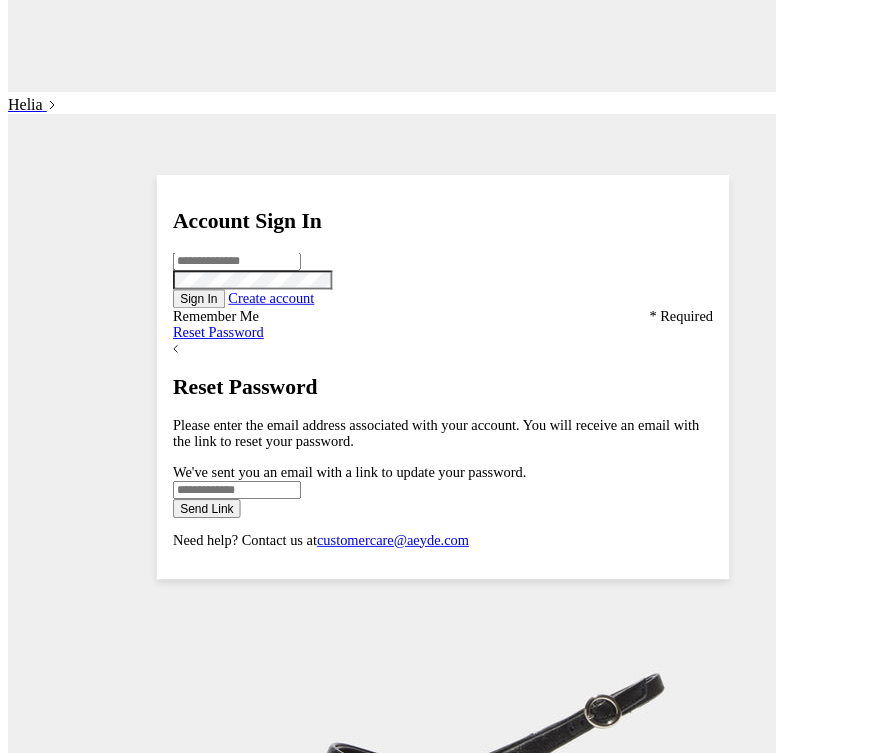 scroll, scrollTop: 1909, scrollLeft: 0, axis: vertical 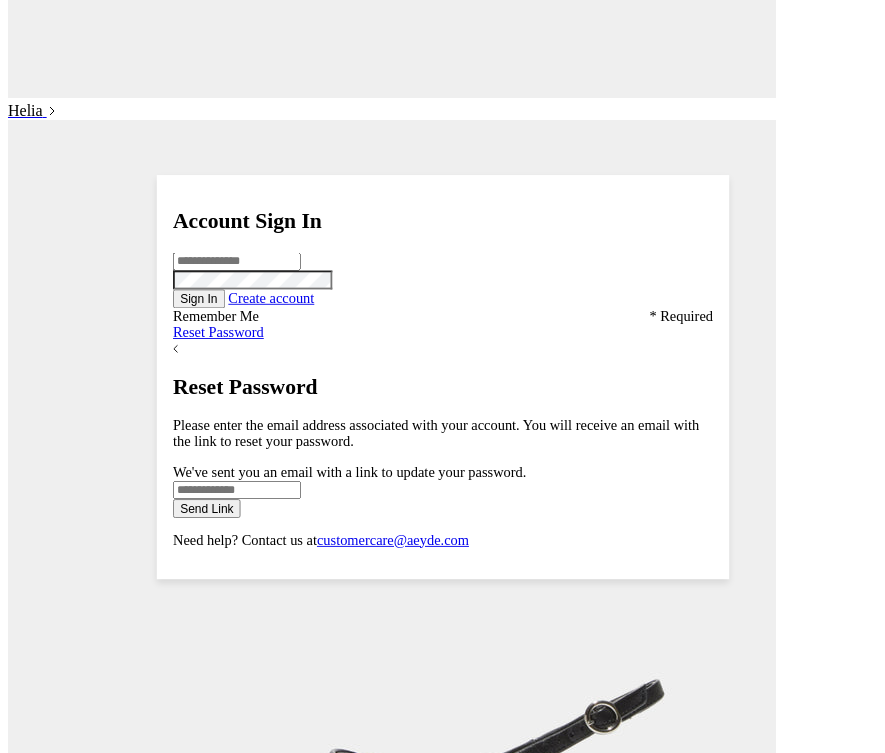 click on "Select size" at bounding box center [0, 0] 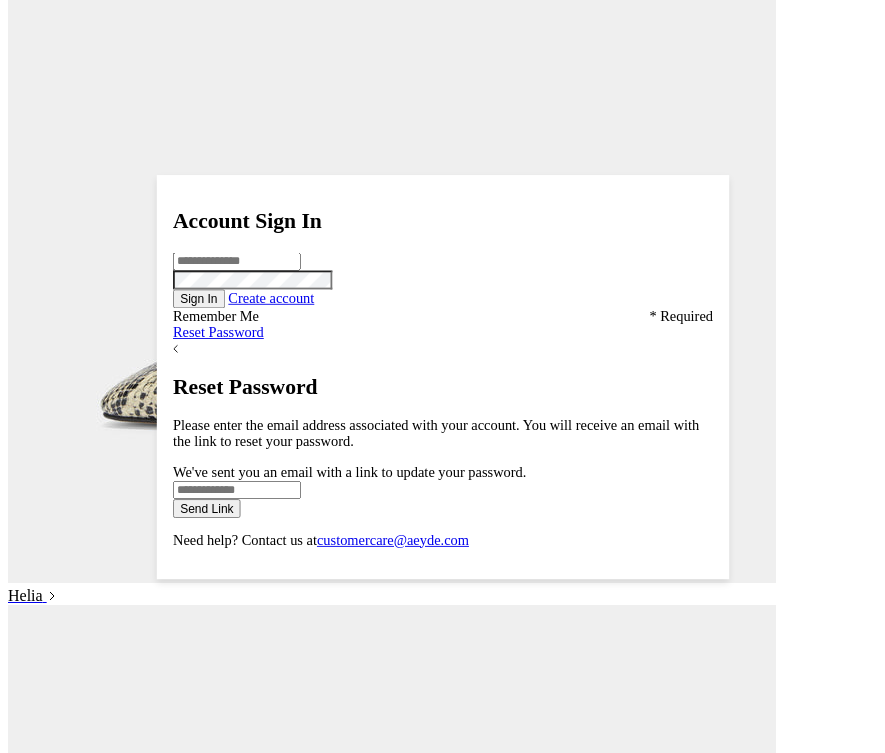 scroll, scrollTop: 1413, scrollLeft: 0, axis: vertical 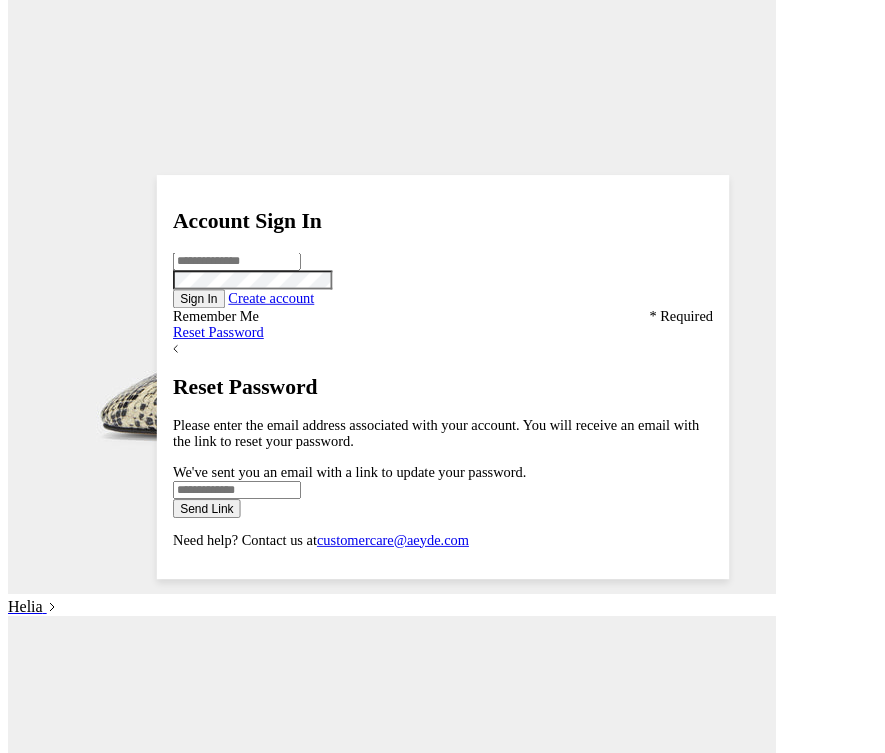 click at bounding box center (857, 6680) 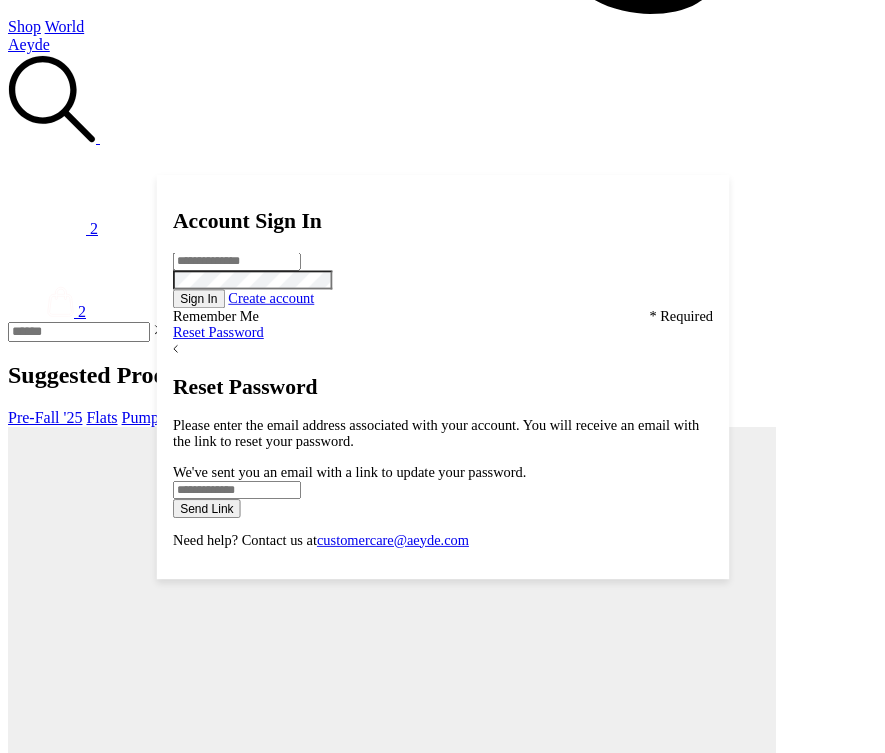 click at bounding box center (75, 7795) 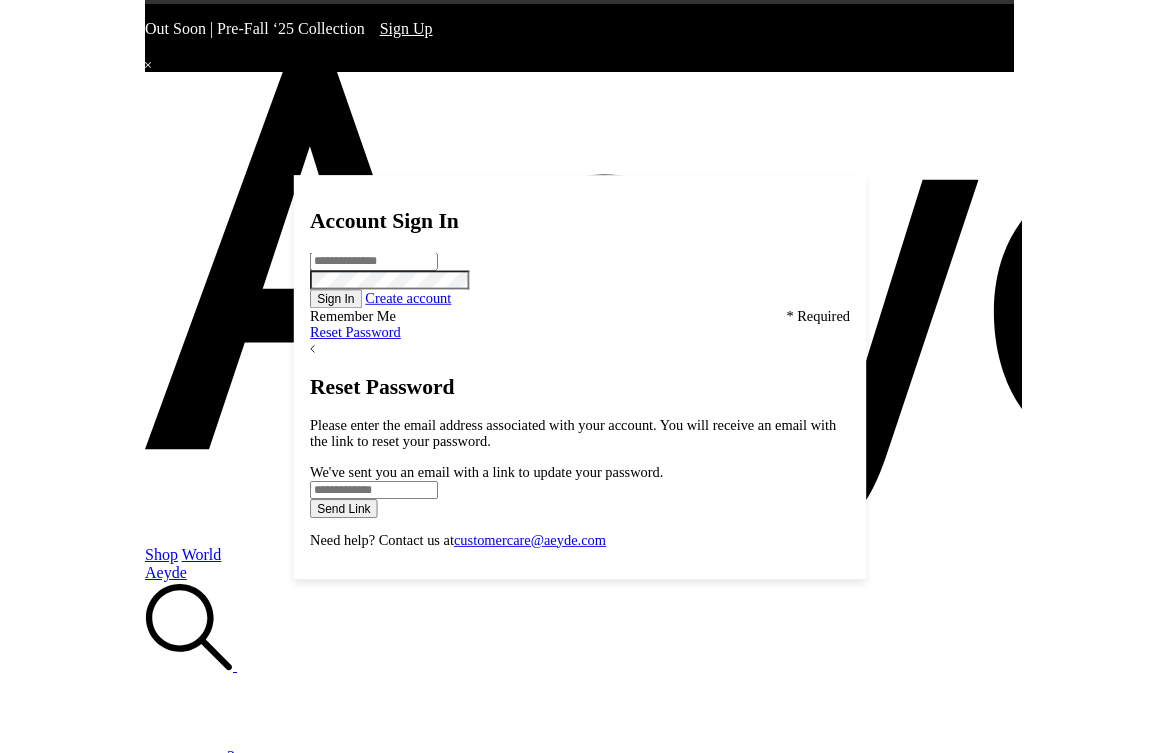 scroll, scrollTop: 13, scrollLeft: 0, axis: vertical 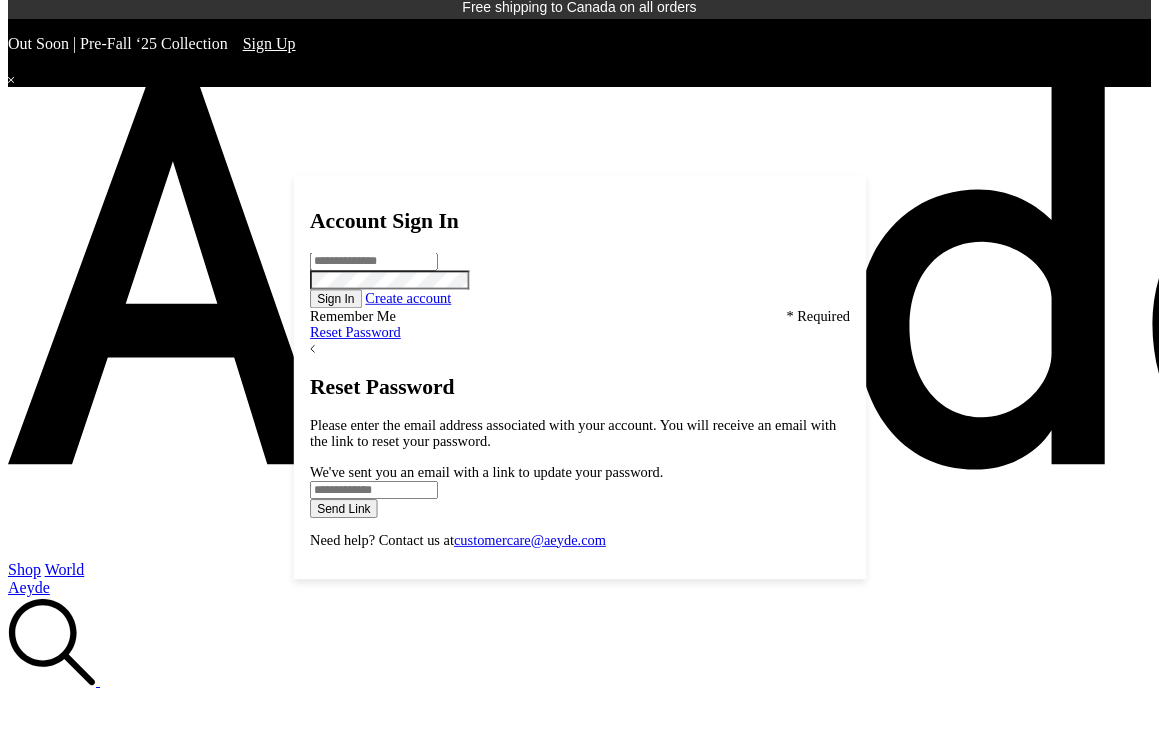 click at bounding box center [1025, 8381] 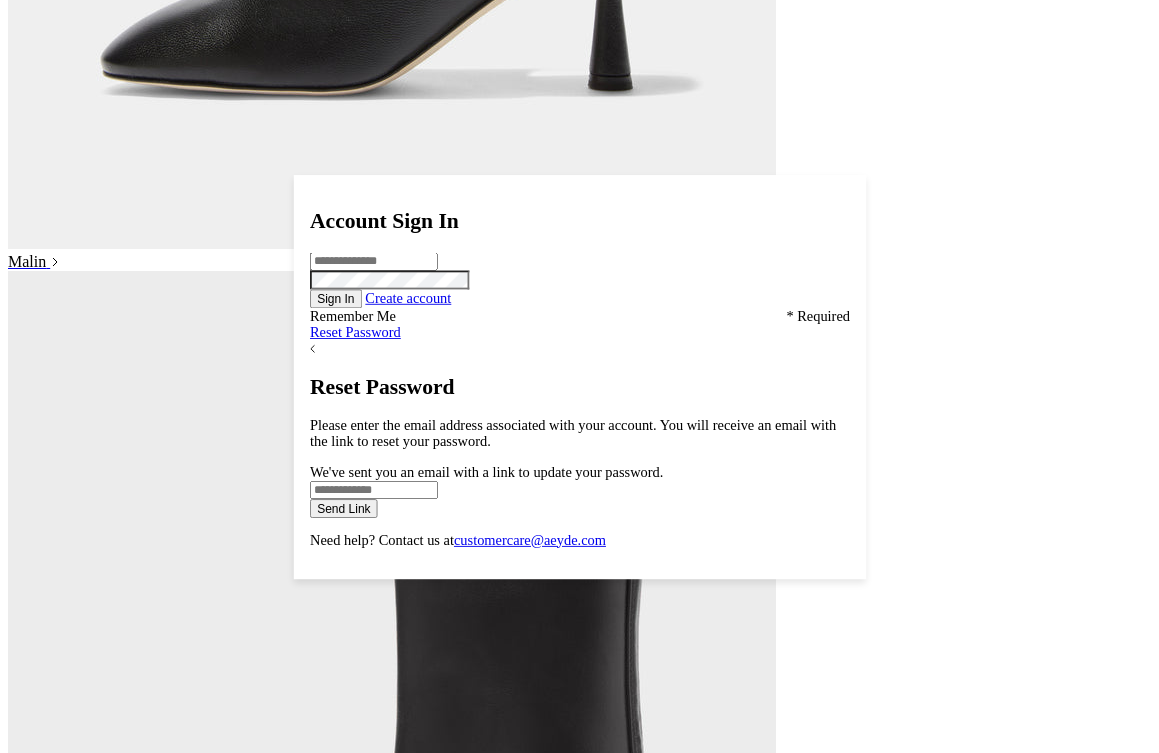 scroll, scrollTop: 2767, scrollLeft: 0, axis: vertical 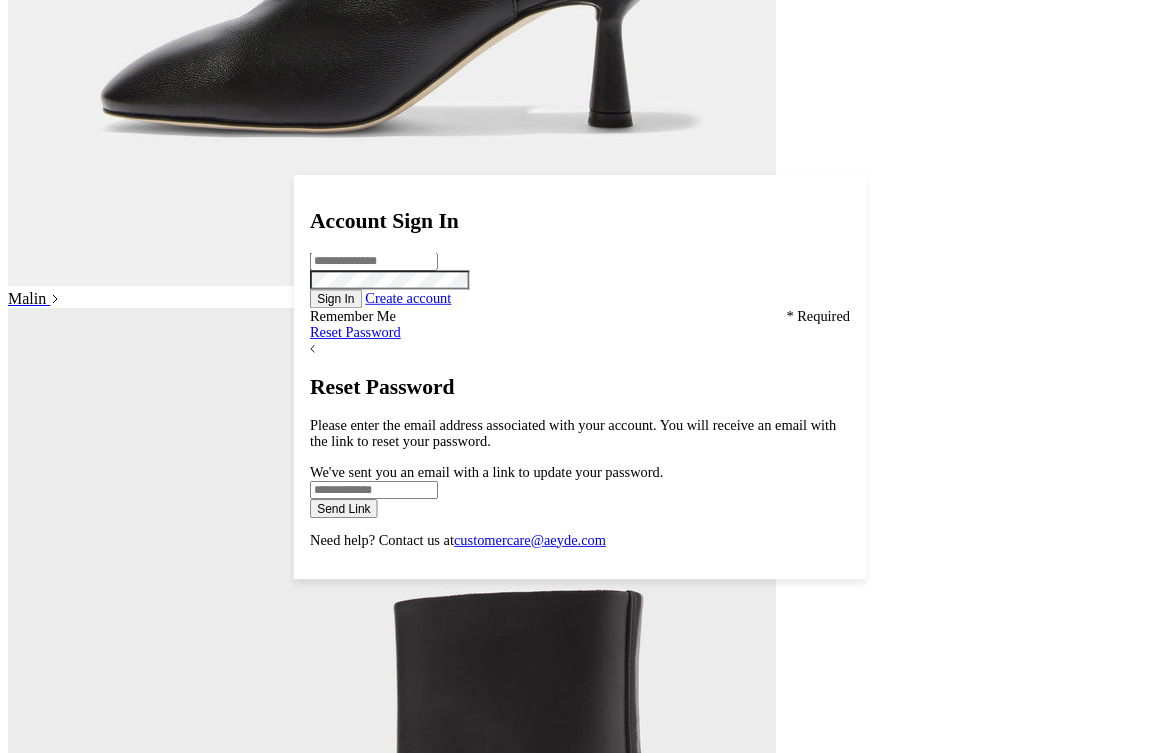 click at bounding box center [75, 5587] 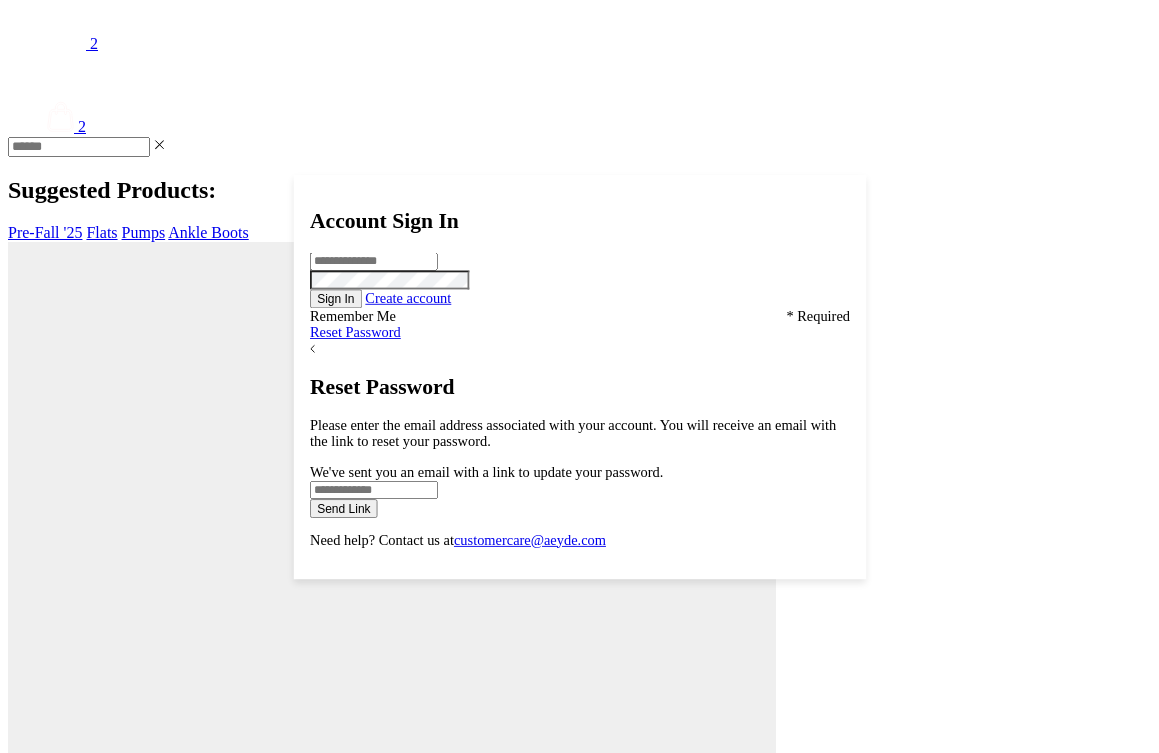 click at bounding box center [75, 7720] 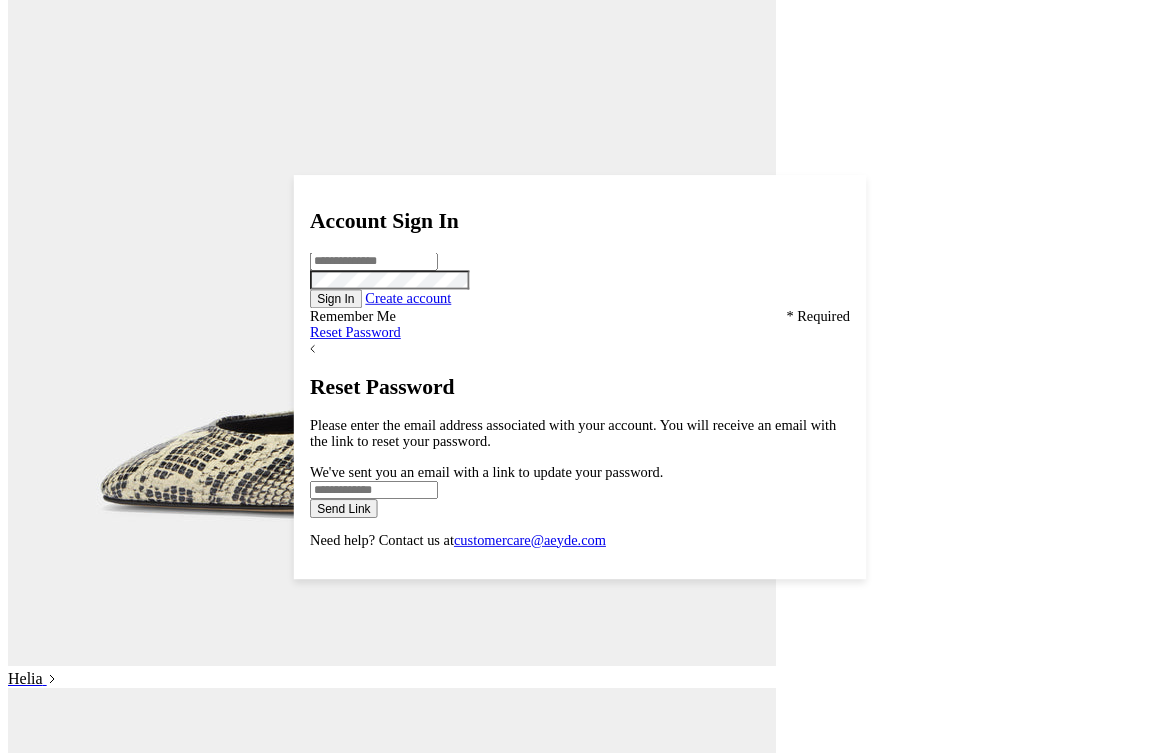 click at bounding box center [75, 7227] 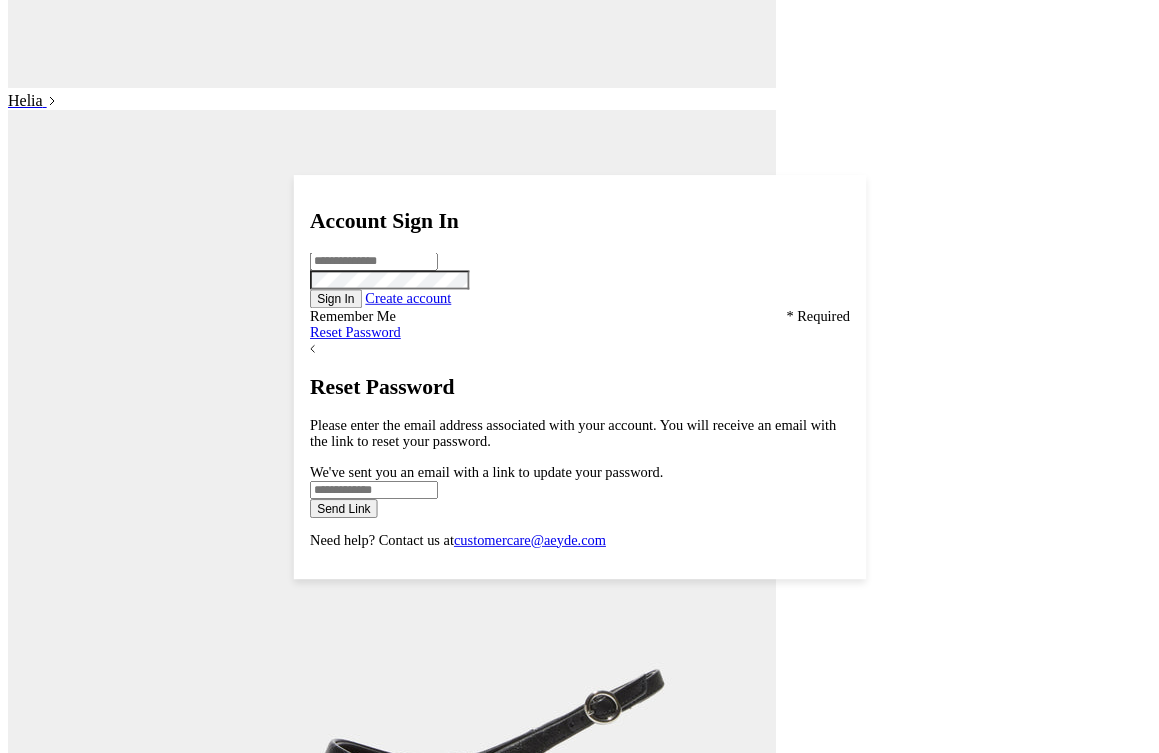 scroll, scrollTop: 1940, scrollLeft: 0, axis: vertical 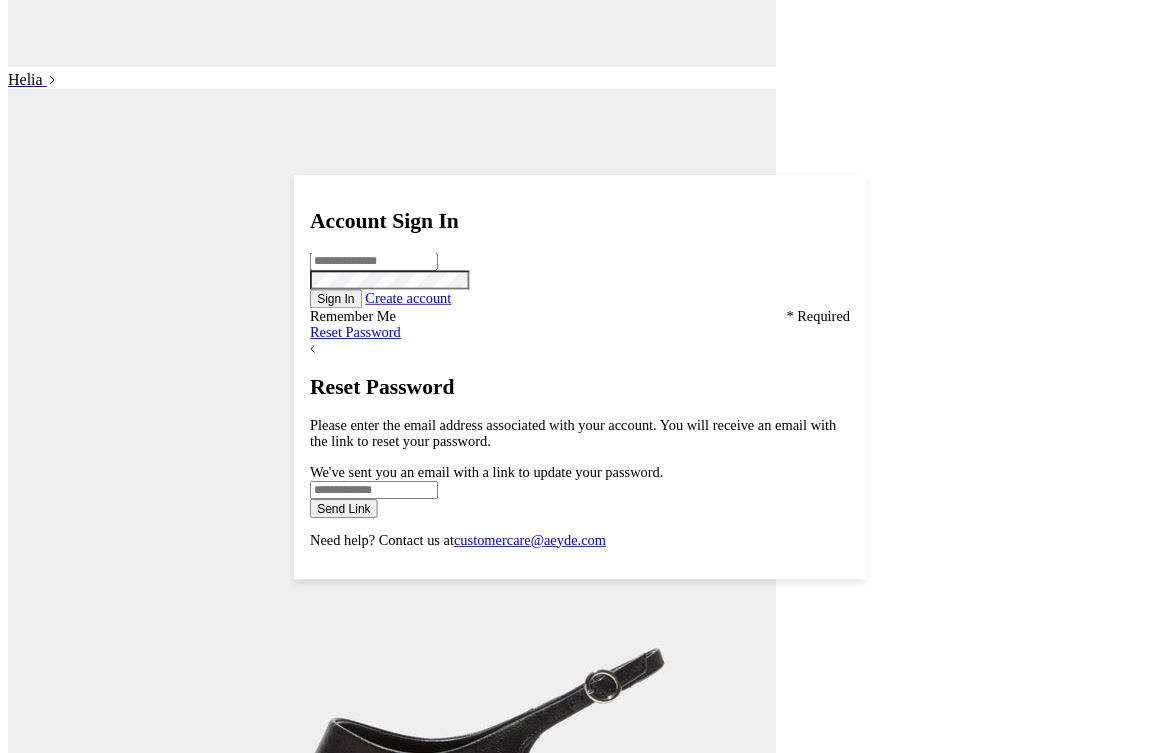 click at bounding box center (1103, 6438) 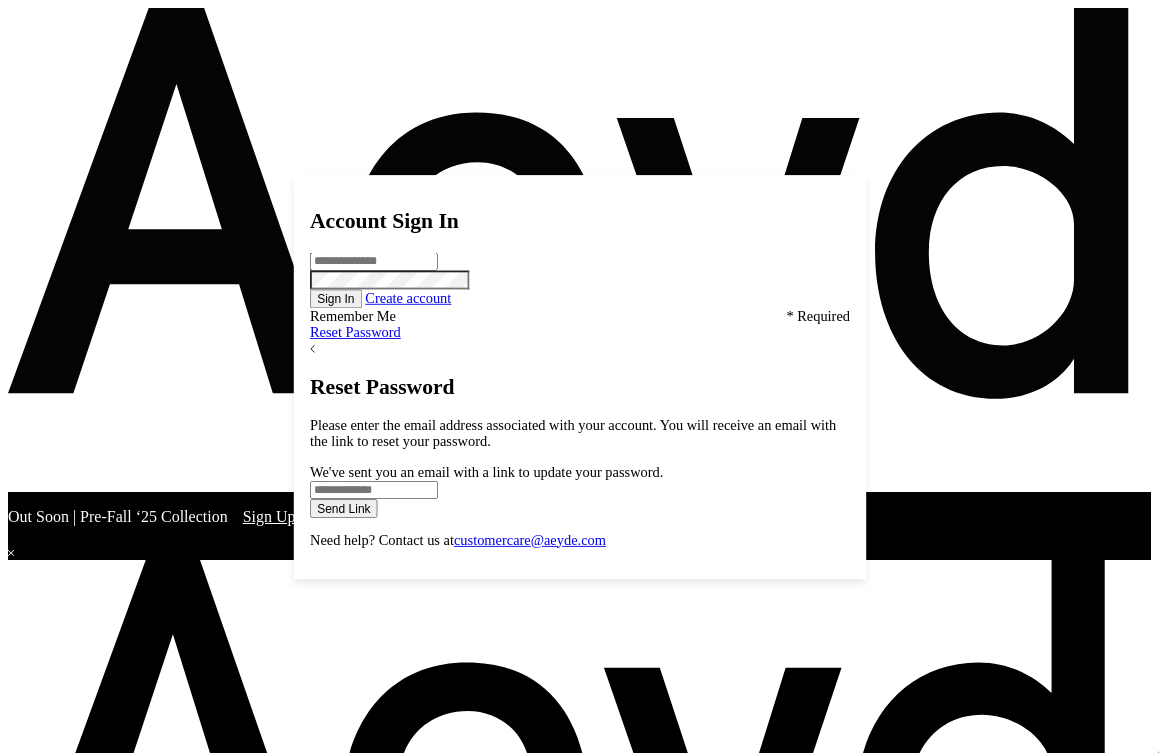 scroll, scrollTop: 0, scrollLeft: 0, axis: both 